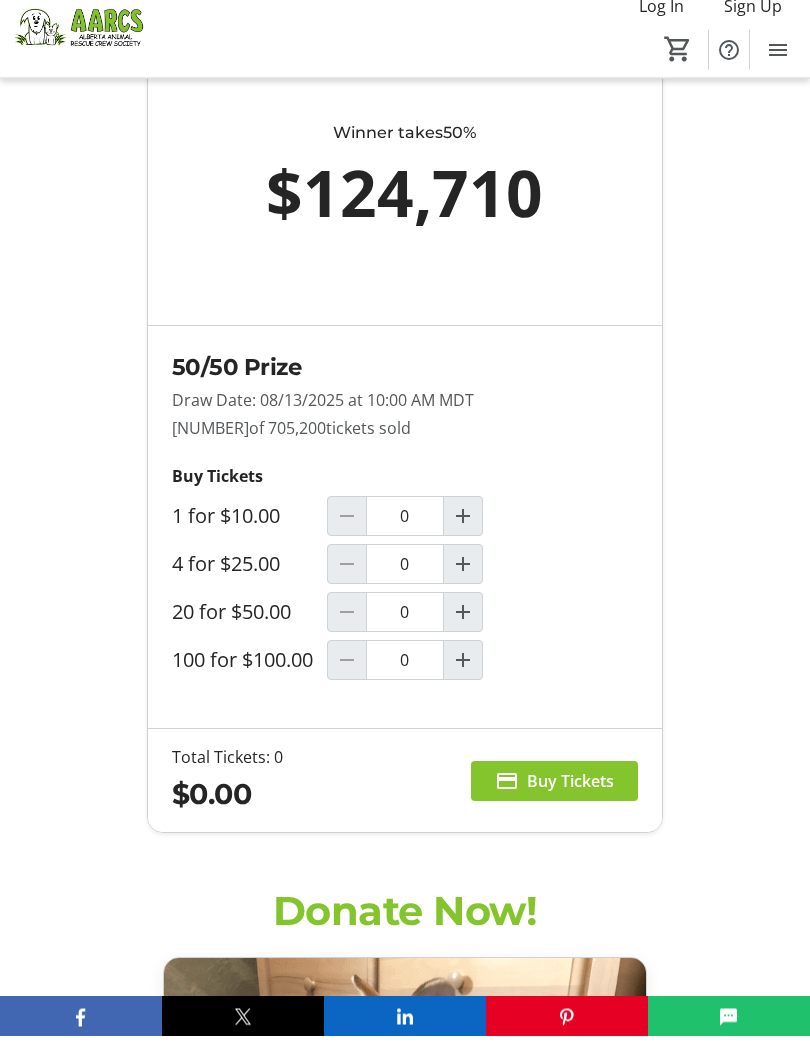 scroll, scrollTop: 1915, scrollLeft: 0, axis: vertical 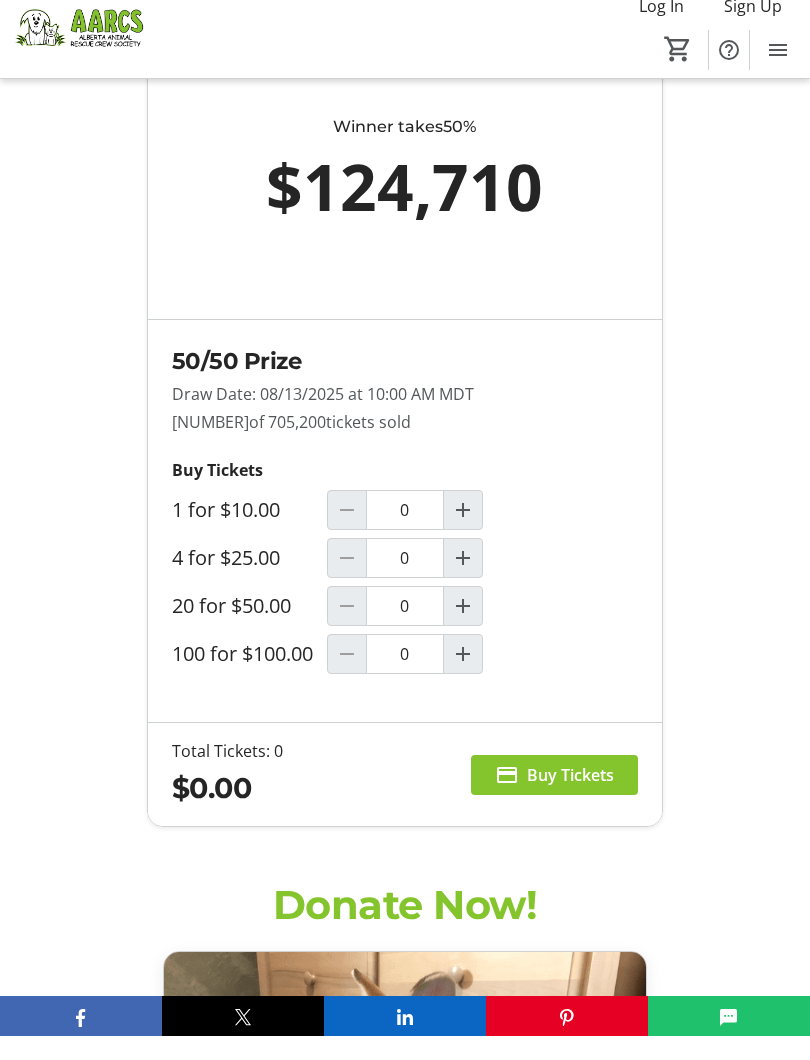 click at bounding box center (463, 582) 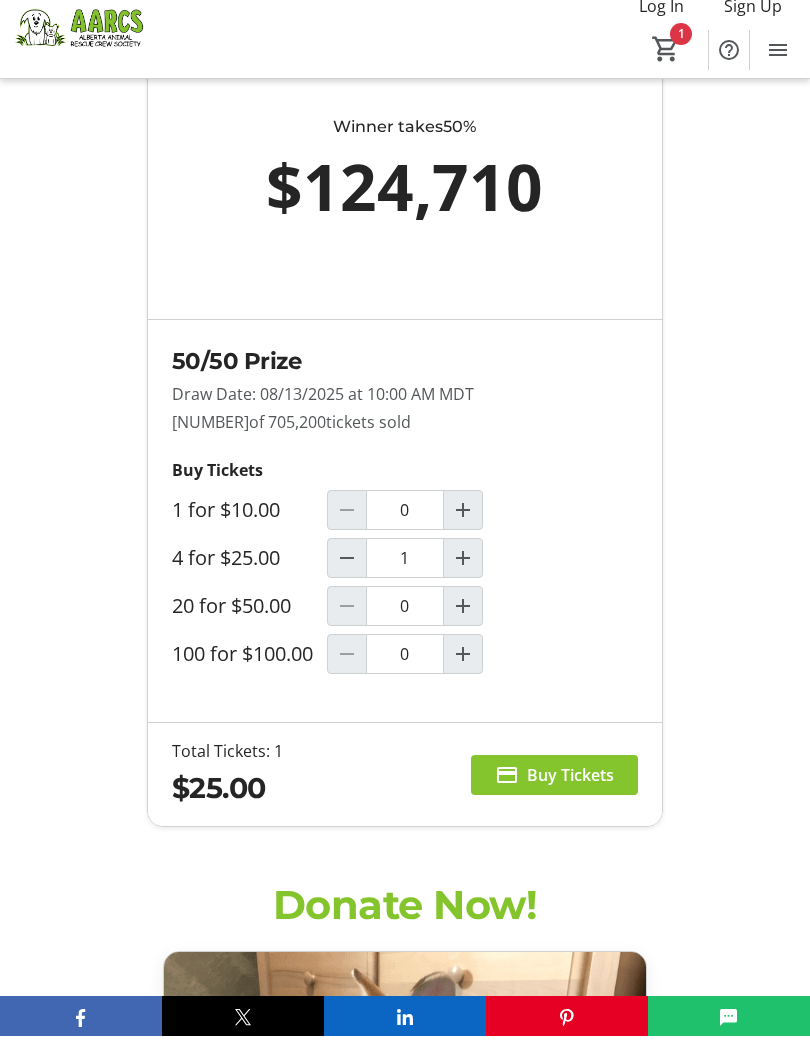 type on "1" 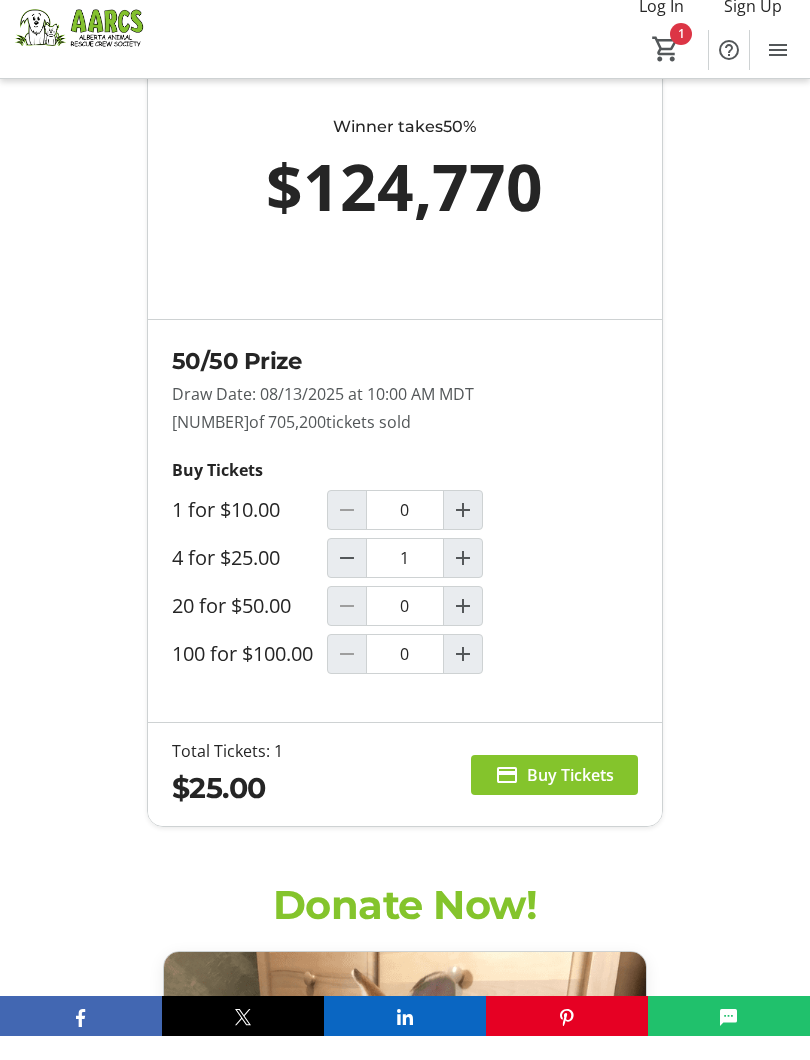 click at bounding box center (347, 582) 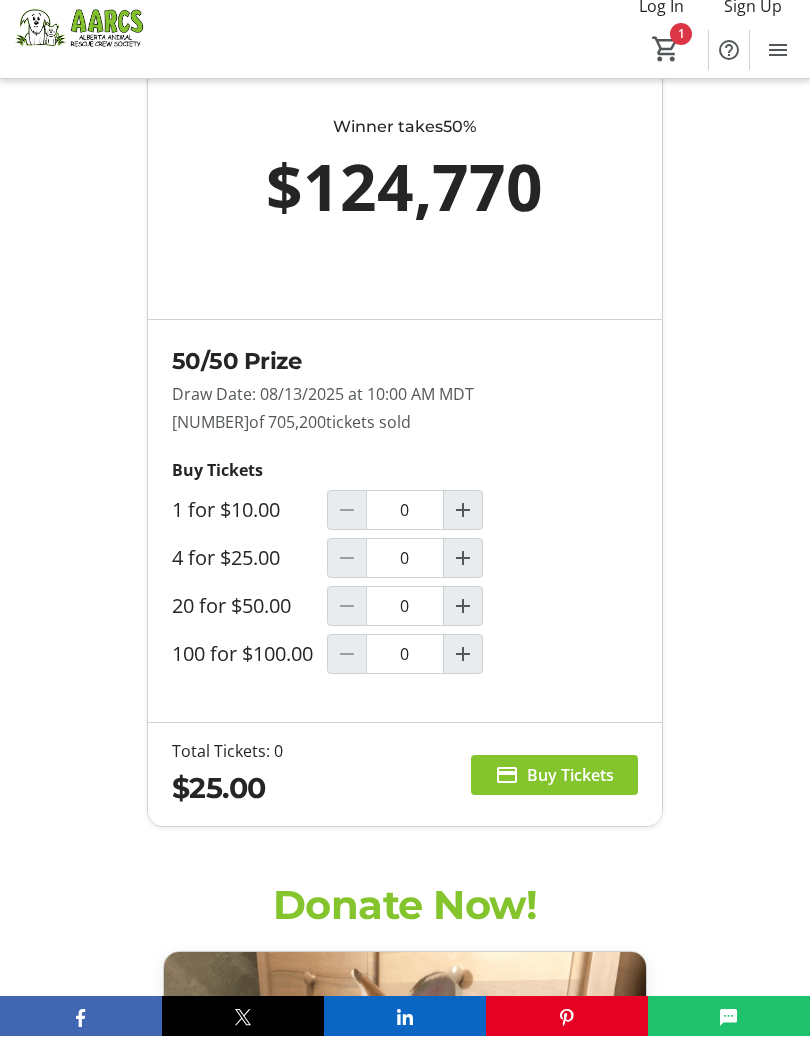 click at bounding box center (463, 630) 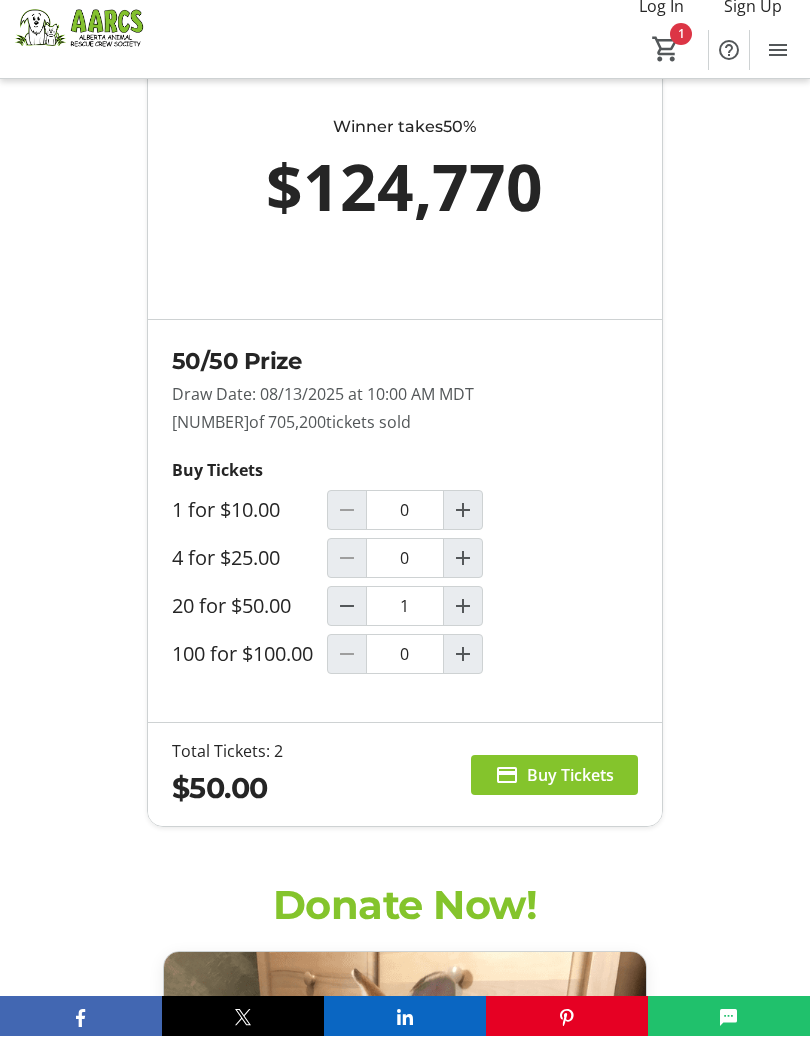 type on "1" 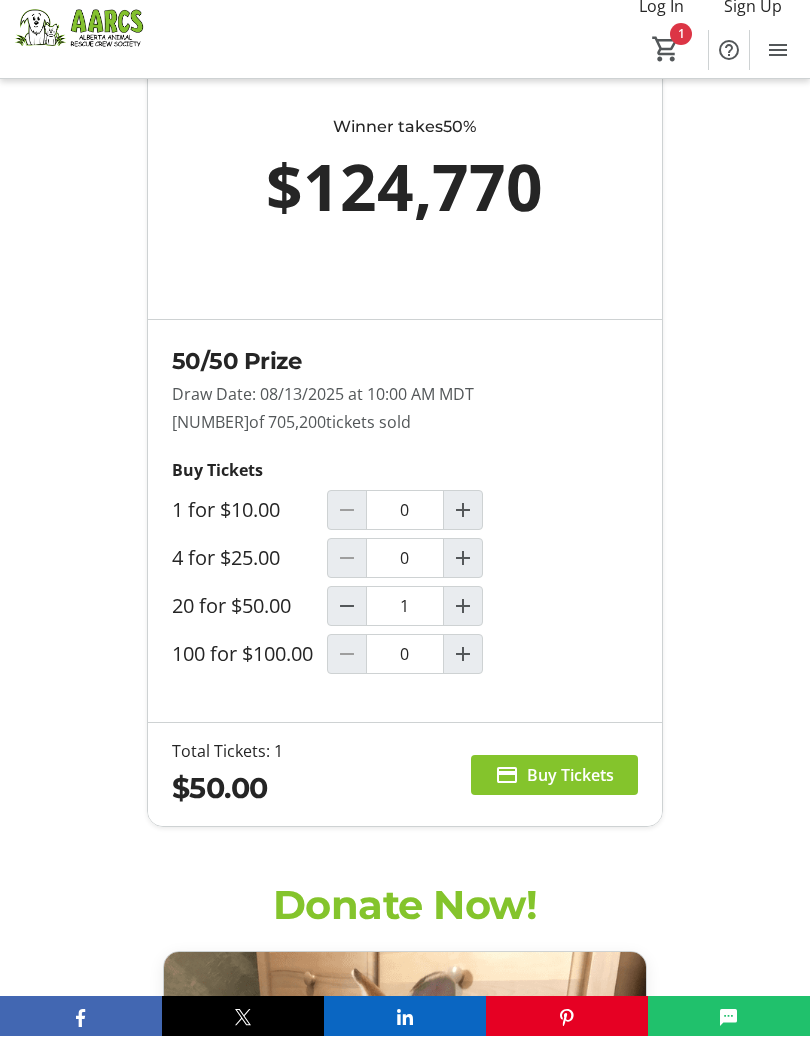 click on "Buy Tickets" at bounding box center [570, 799] 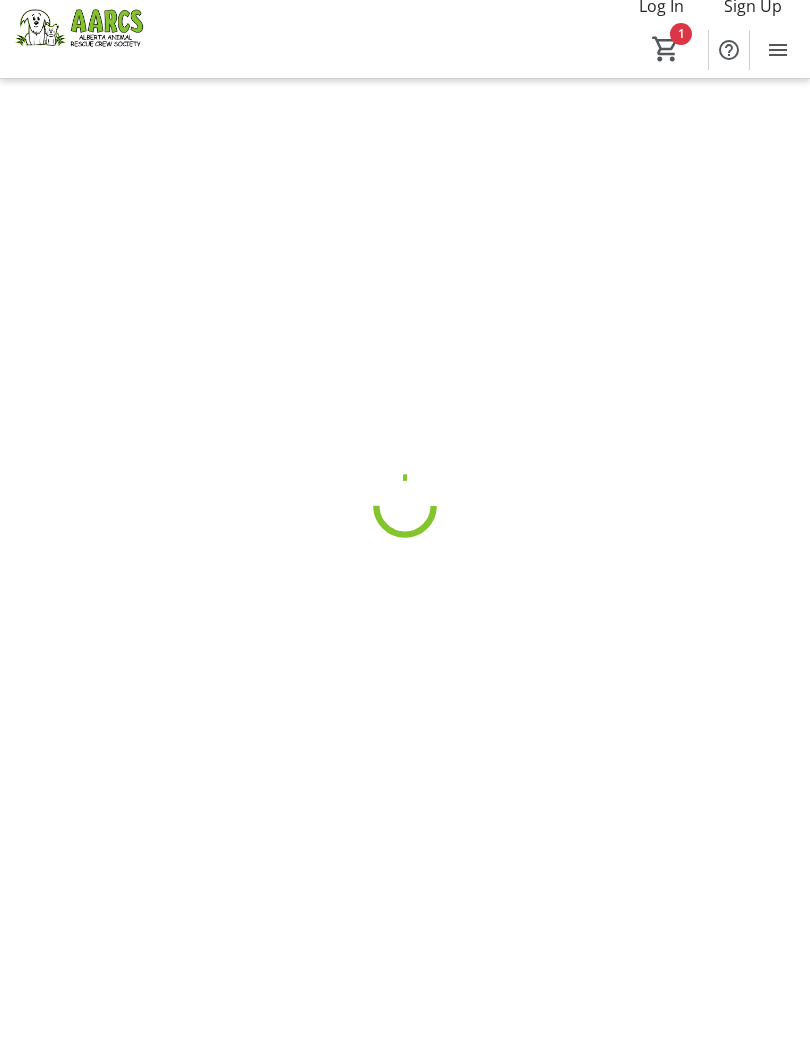 scroll, scrollTop: 20, scrollLeft: 0, axis: vertical 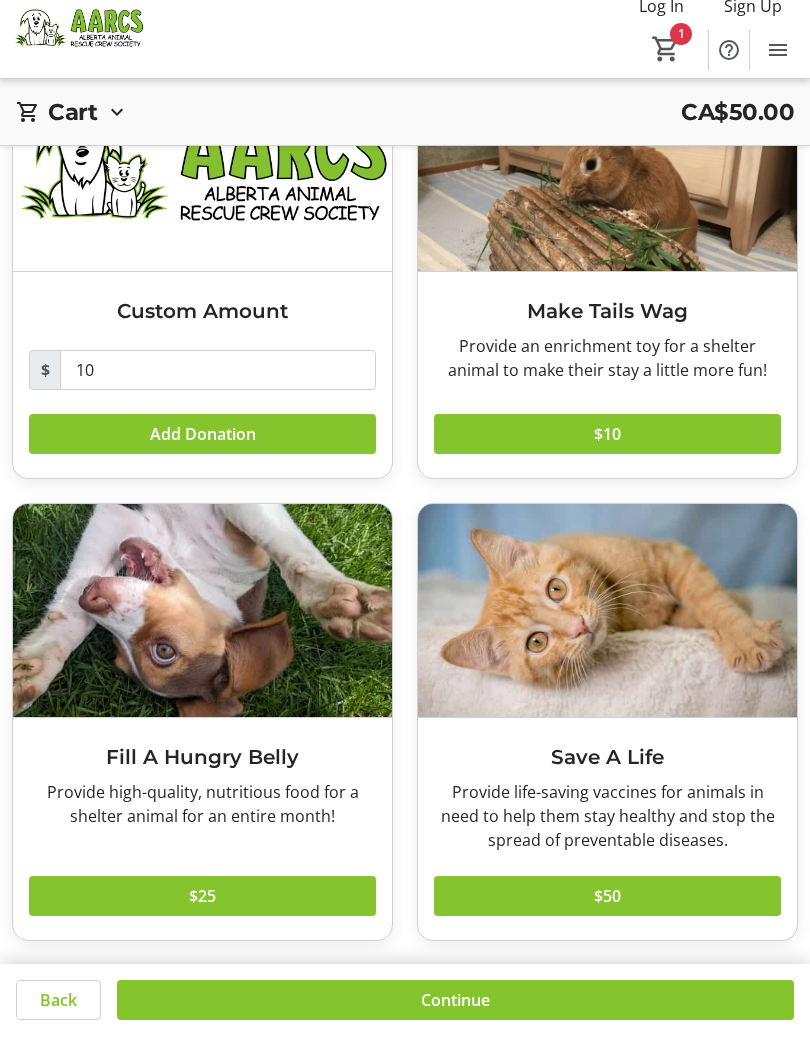 click on "Continue" 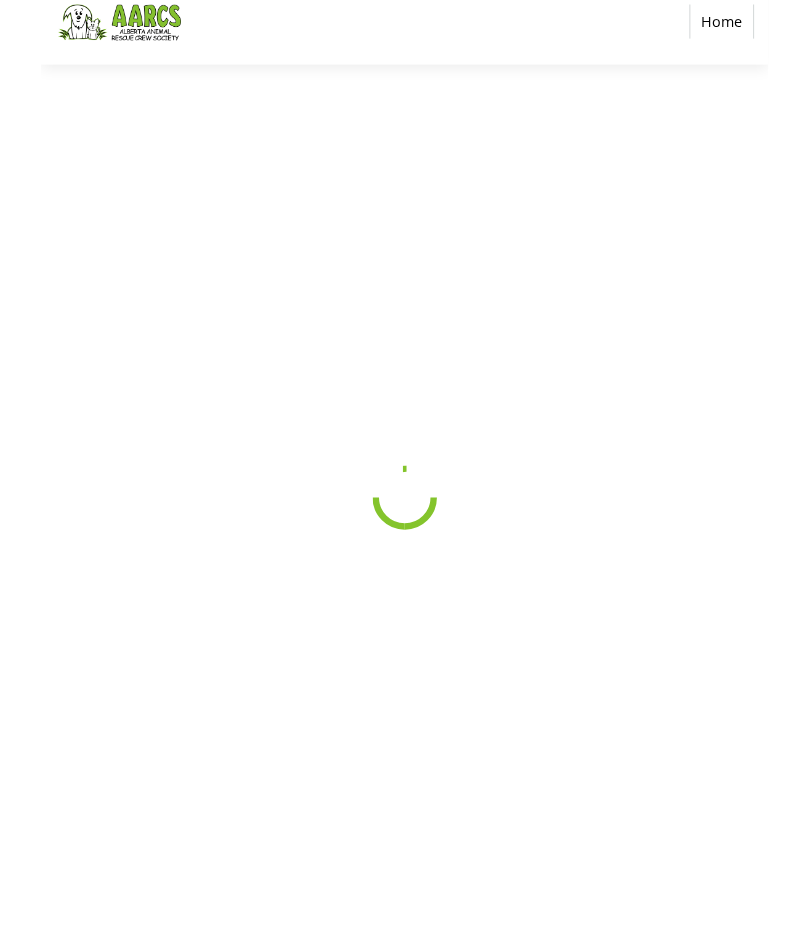 scroll, scrollTop: 20, scrollLeft: 0, axis: vertical 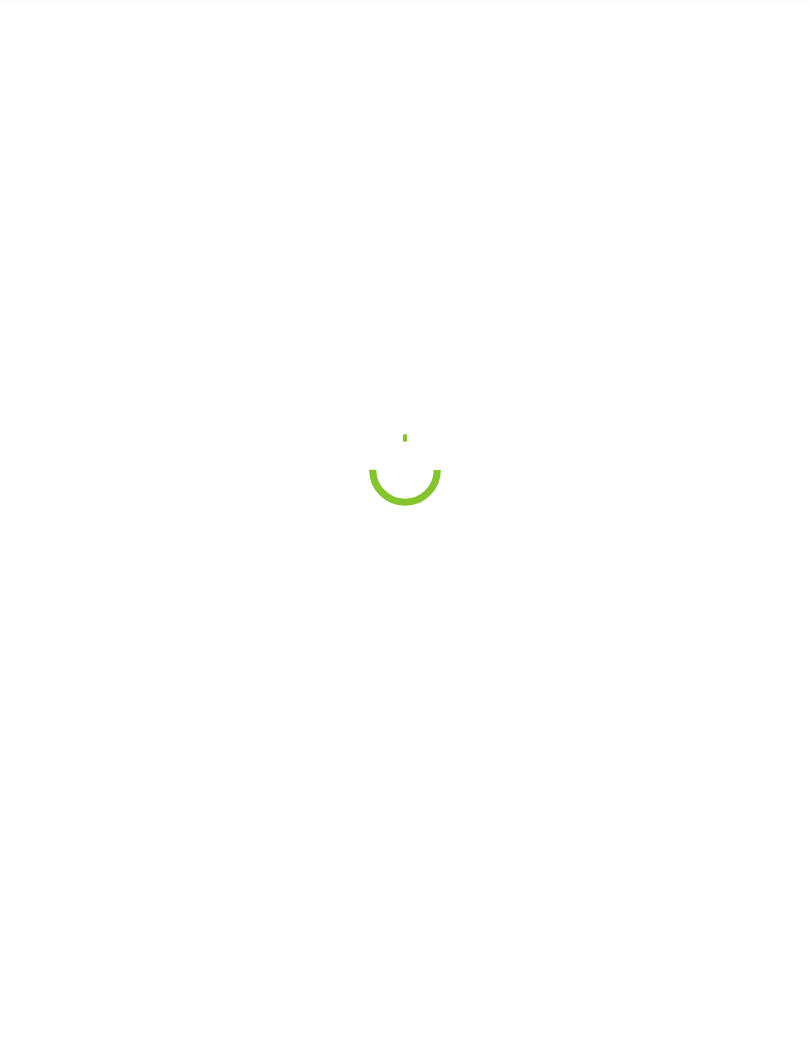 select on "CA" 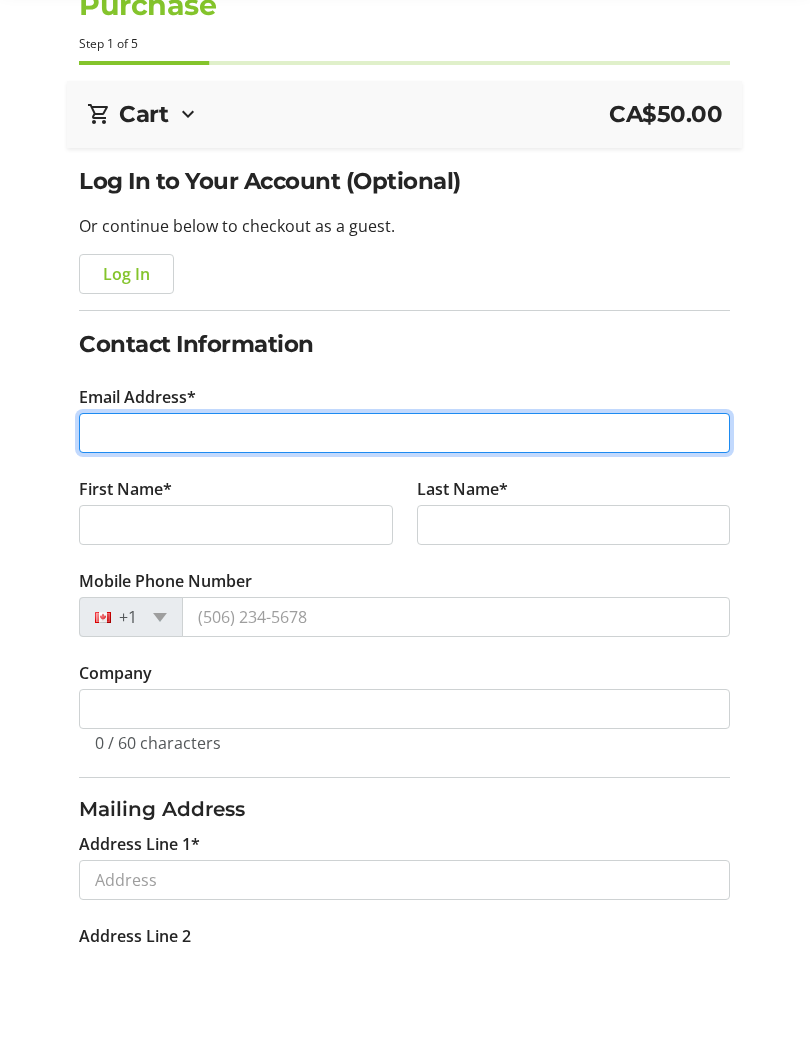 click on "Email Address*" at bounding box center (404, 541) 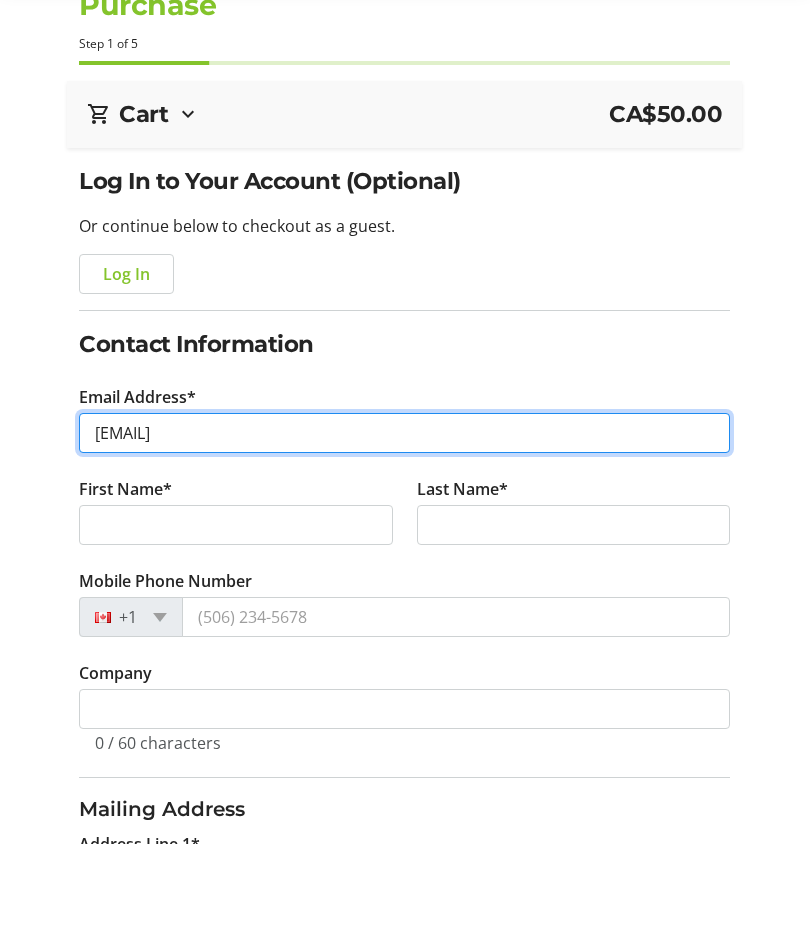 scroll, scrollTop: 0, scrollLeft: 0, axis: both 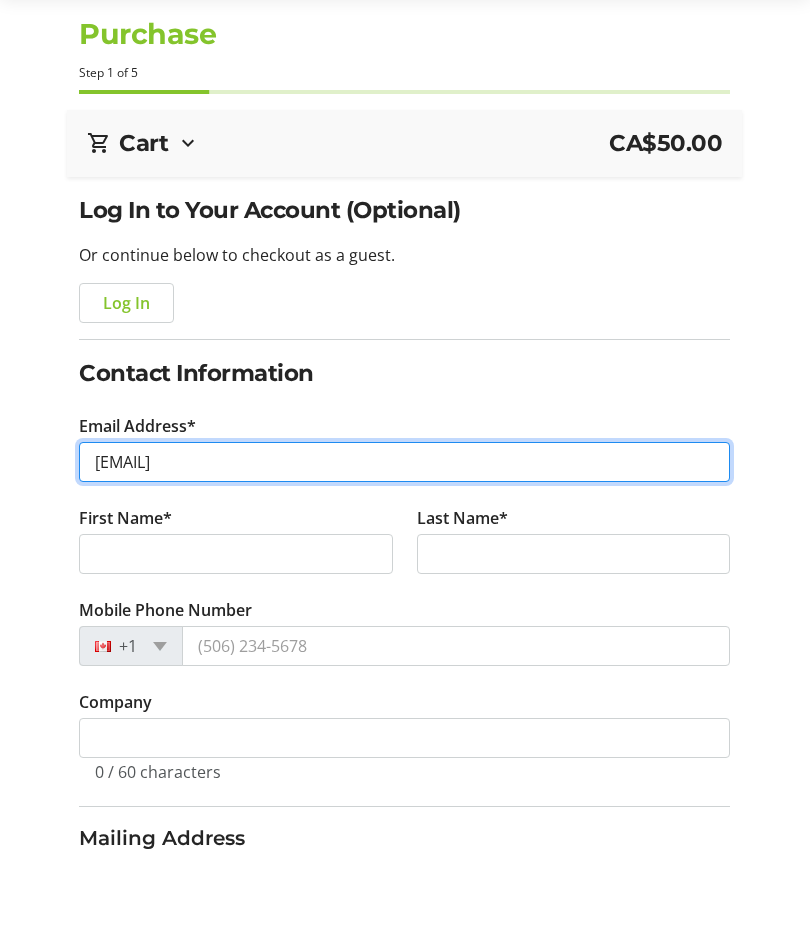 type on "[EMAIL]" 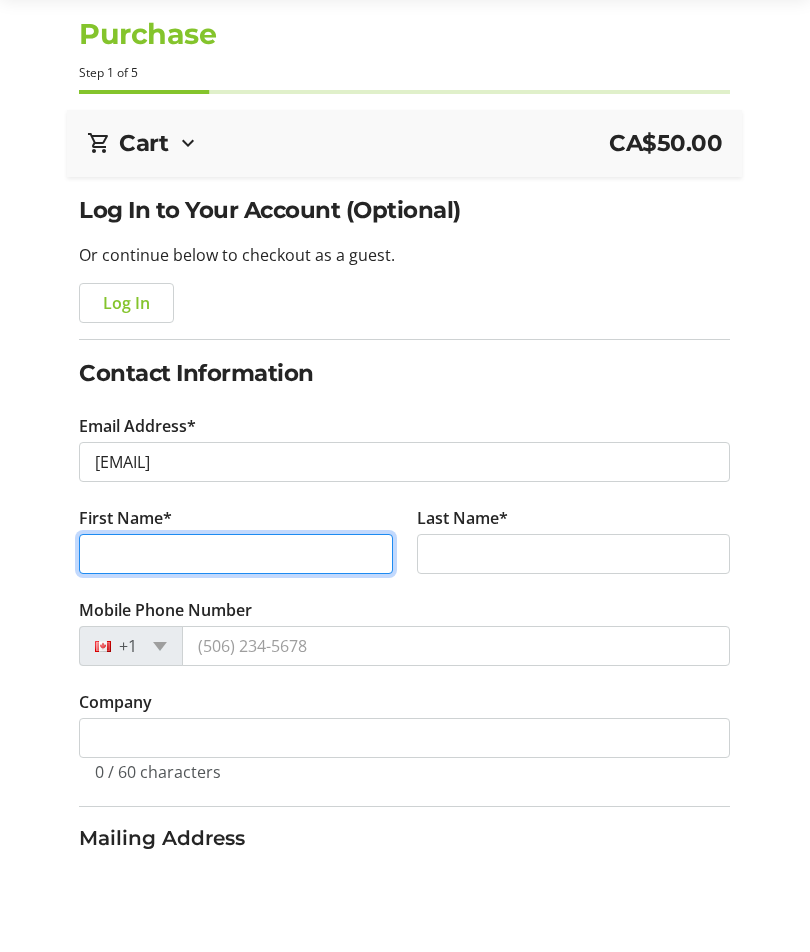 click on "First Name*" at bounding box center [236, 653] 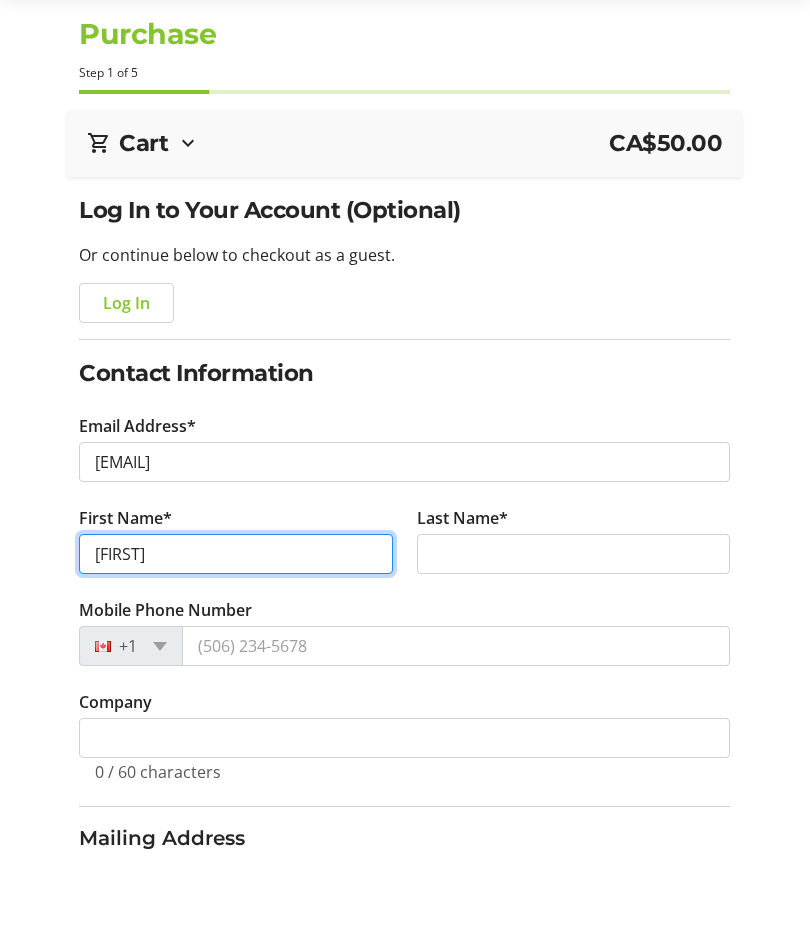type on "[FIRST]" 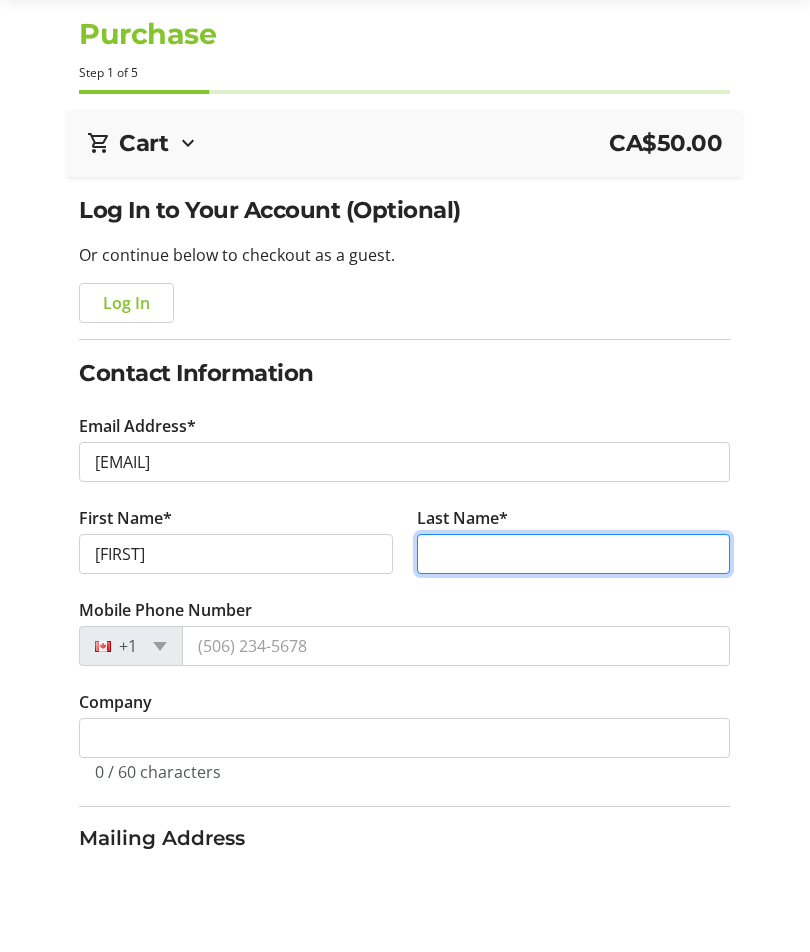 click on "Last Name*" at bounding box center [574, 653] 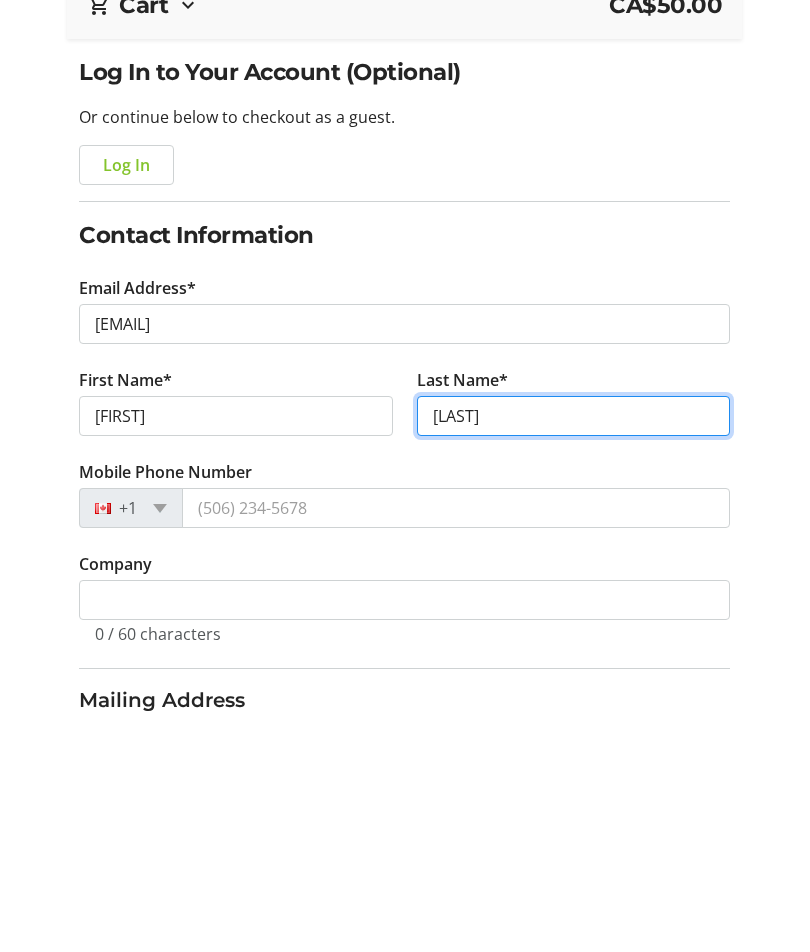type on "[LAST]" 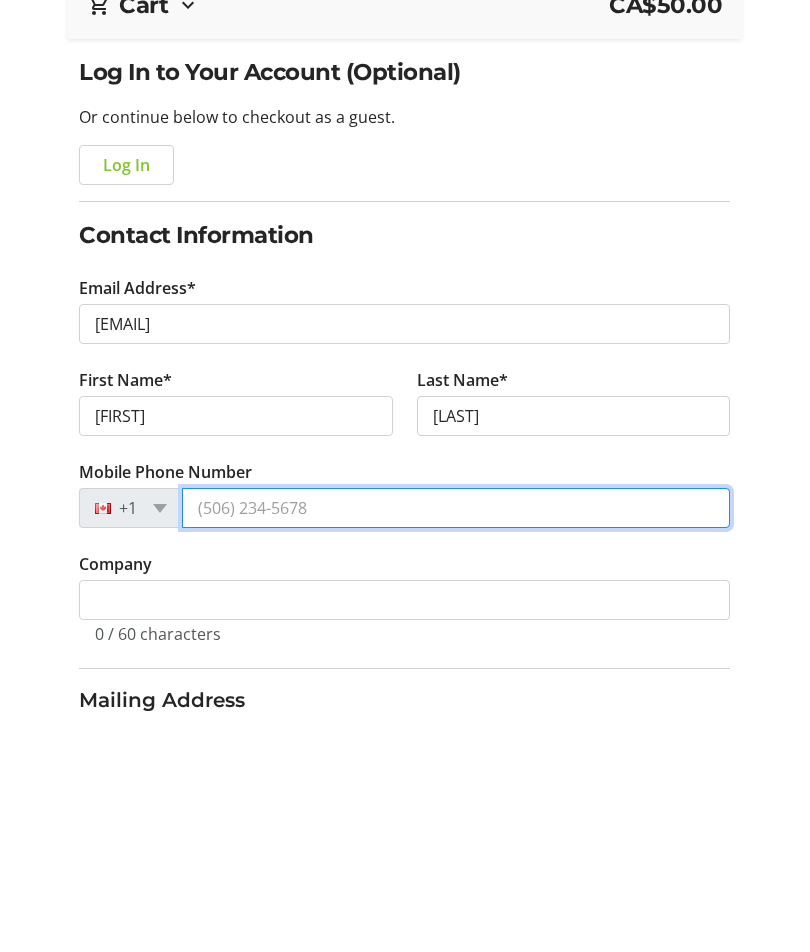 click on "Mobile Phone Number" at bounding box center [456, 745] 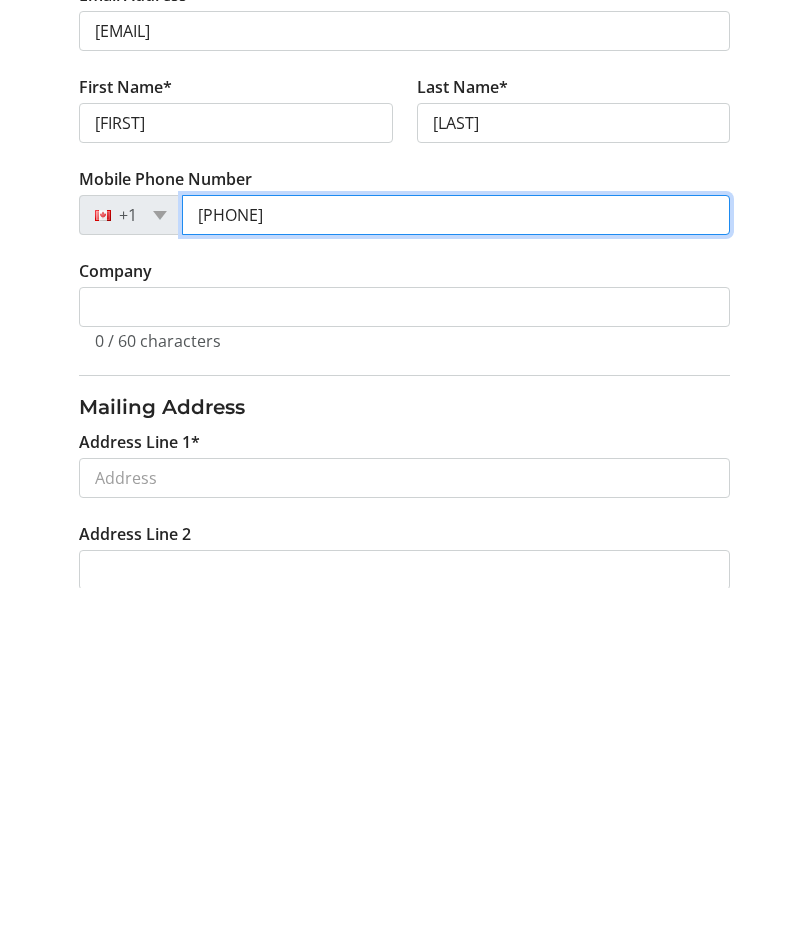 scroll, scrollTop: 174, scrollLeft: 0, axis: vertical 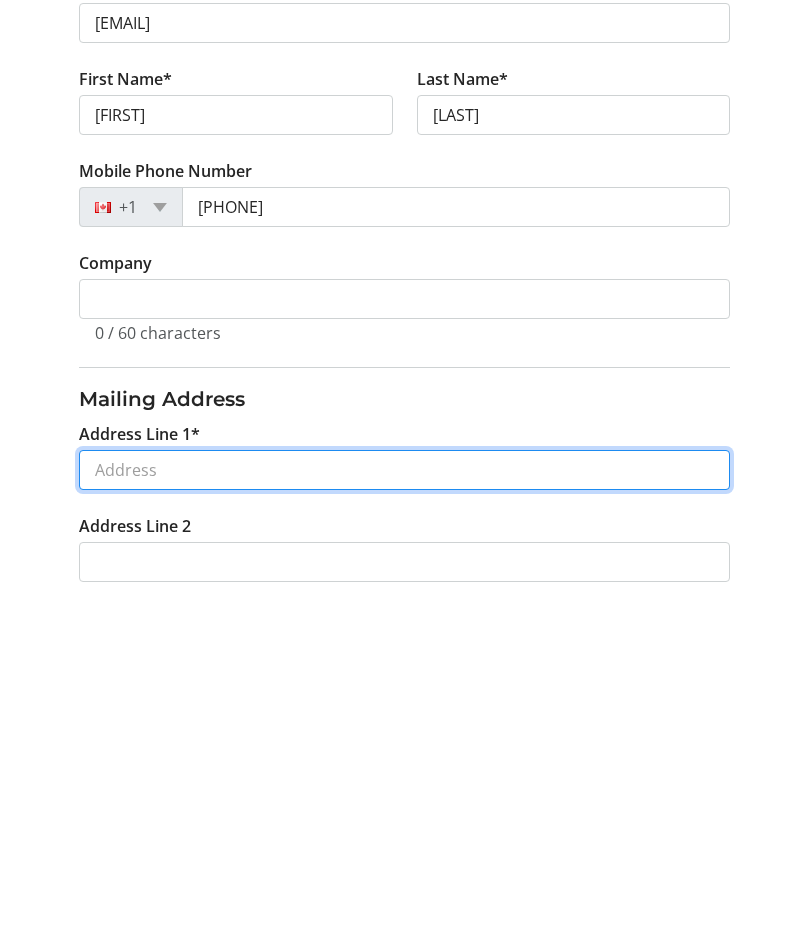 click on "Address Line 1*" at bounding box center [404, 834] 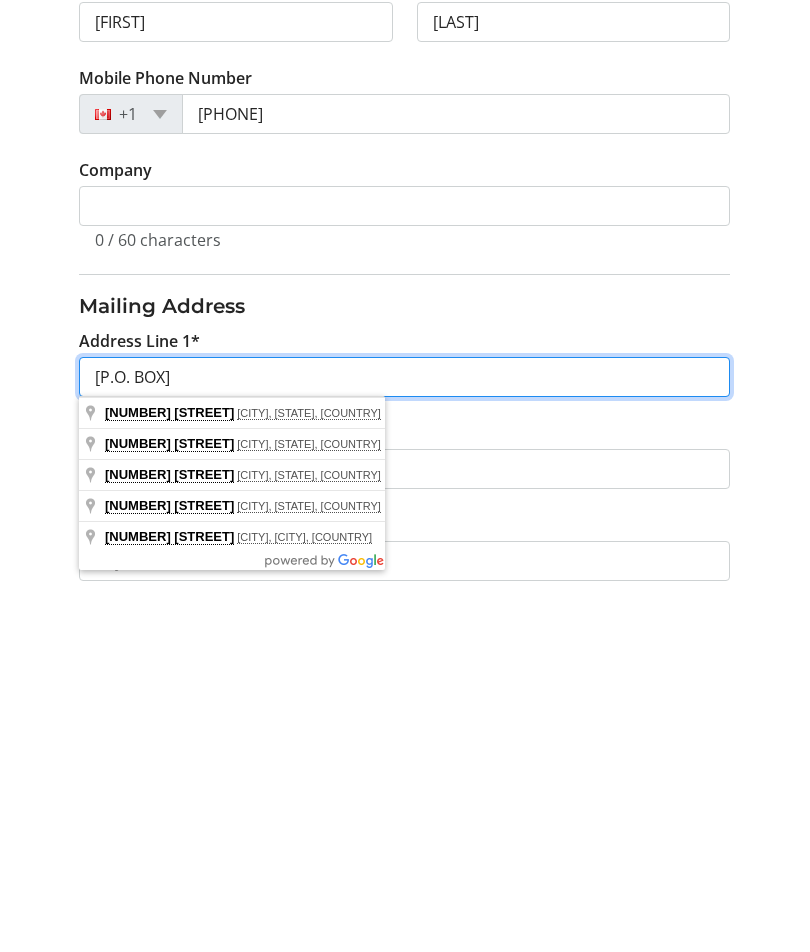 type on "[P.O. BOX]" 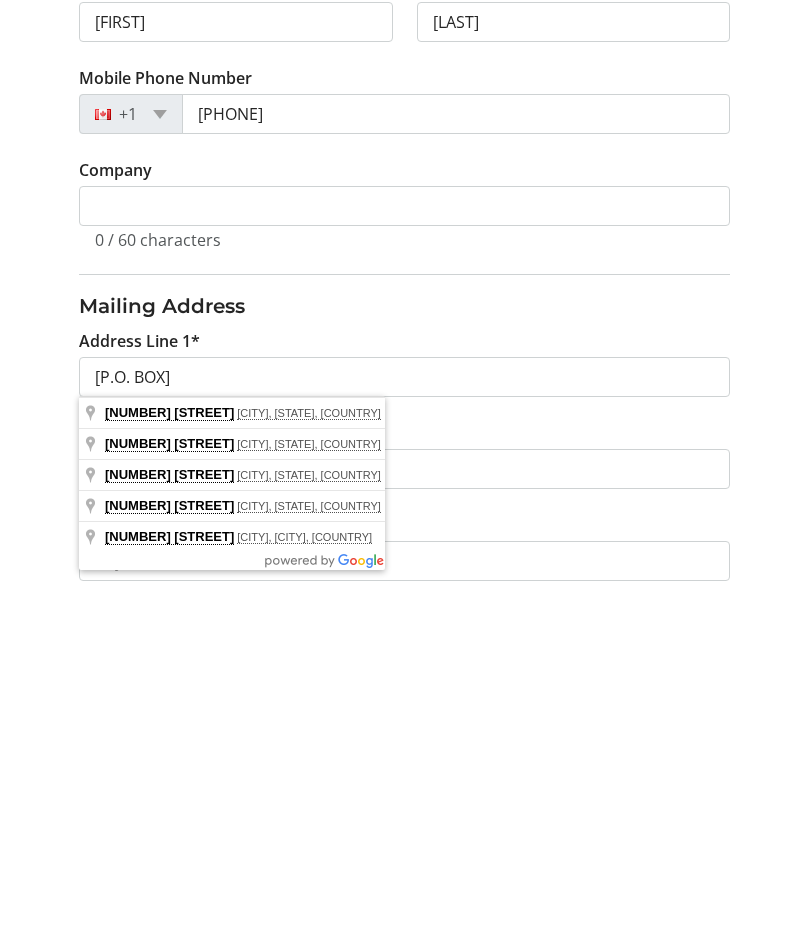 click on "Log In to Your Account (Optional) Or continue below to checkout as a guest.  Log In  Contact Information Email Address* [EMAIL] First Name* [FIRST] Last Name* [LAST]  Mobile Phone Number  [PHONE]  Company  0 / 60 characters Mailing Address  Address Line 1*  [P.O. BOX]  Address Line 2   City*   State/Province*  State or Province  State or Province   Alberta   British Columbia   Manitoba   New Brunswick   Newfoundland and Labrador   Nova Scotia   Ontario   Prince Edward Island   Quebec   Saskatchewan   Northwest Territories   Nunavut   Yukon   Zip Code/Postal Code*   Country*  Country Country  Afghanistan   Åland Islands   Albania   Algeria   American Samoa   Andorra   Angola   Anguilla   Antarctica   Antigua and Barbuda   Argentina   Armenia   Aruba   Australia   Austria   Azerbaijan   The Bahamas   Bahrain   Bangladesh   Barbados   Belarus   Belgium   Belize   Benin   Bermuda   Bhutan   Bolivia   Bonaire   Bosnia and Herzegovina   Botswana   Bouvet Island   Brazil   Brunei   Chad" 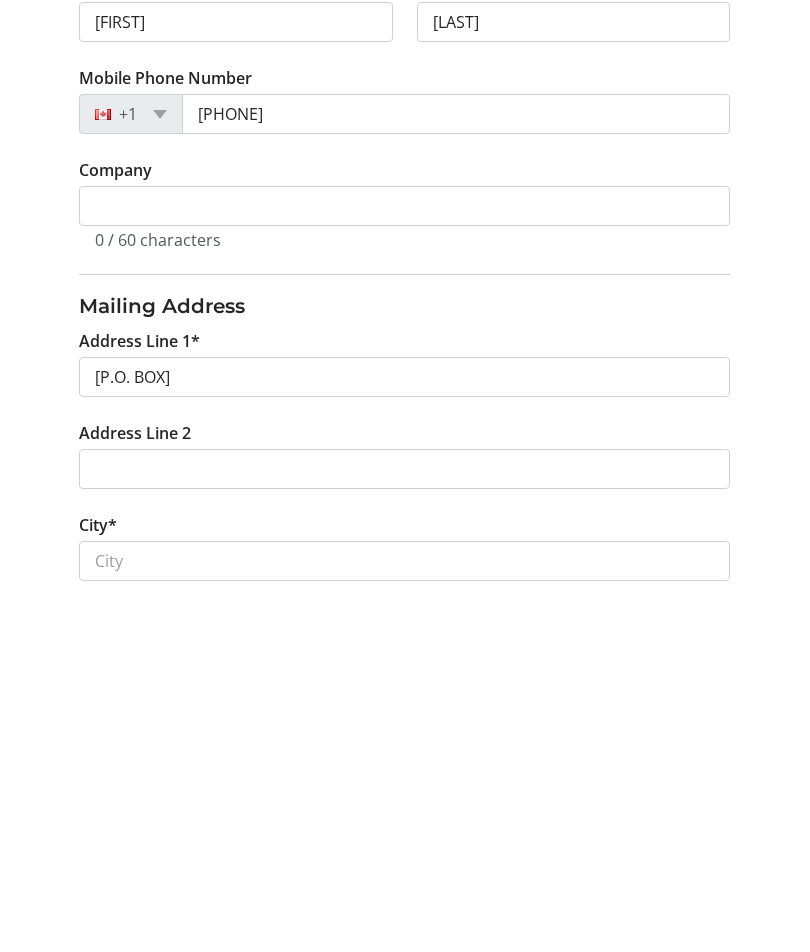 scroll, scrollTop: 631, scrollLeft: 0, axis: vertical 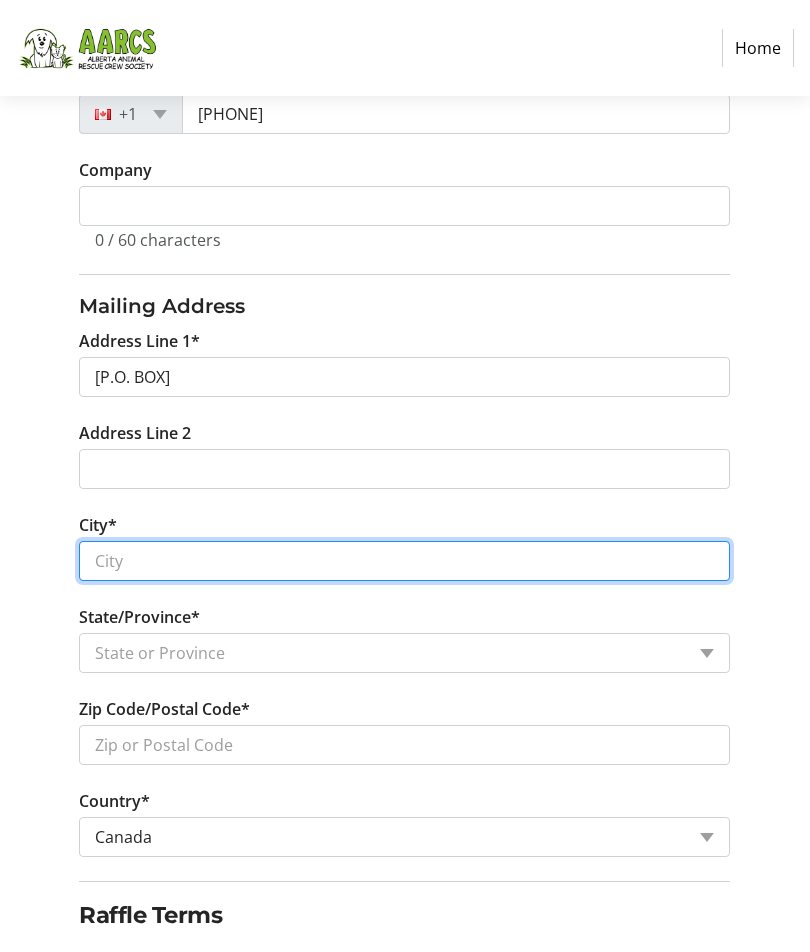 click on "City*" at bounding box center [404, 561] 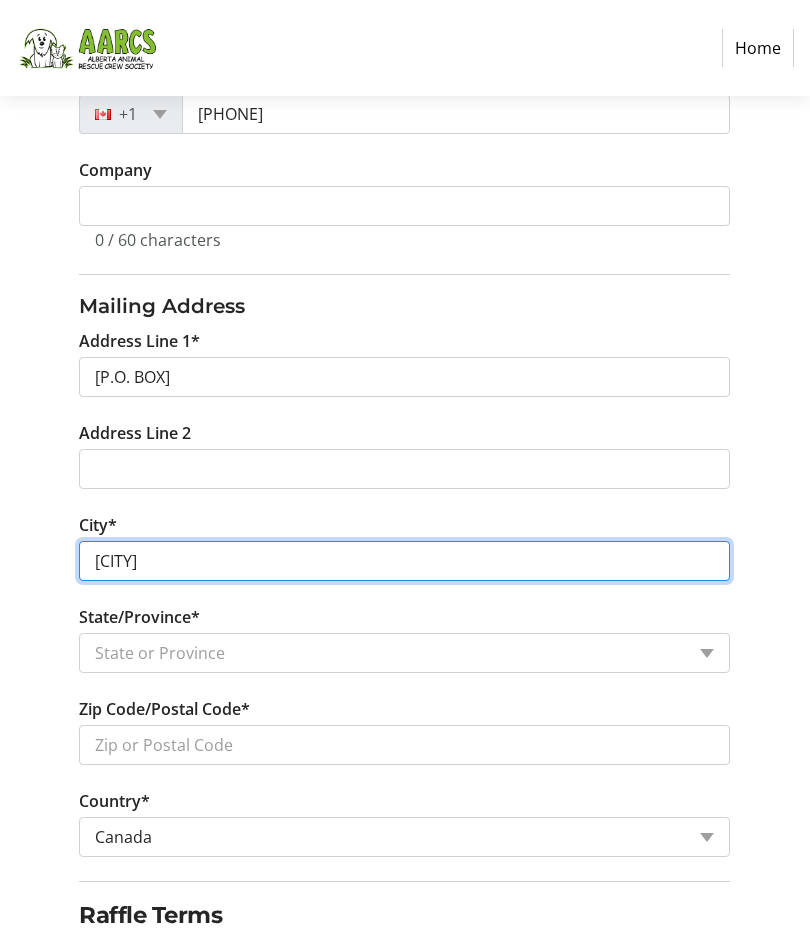 type on "[CITY]" 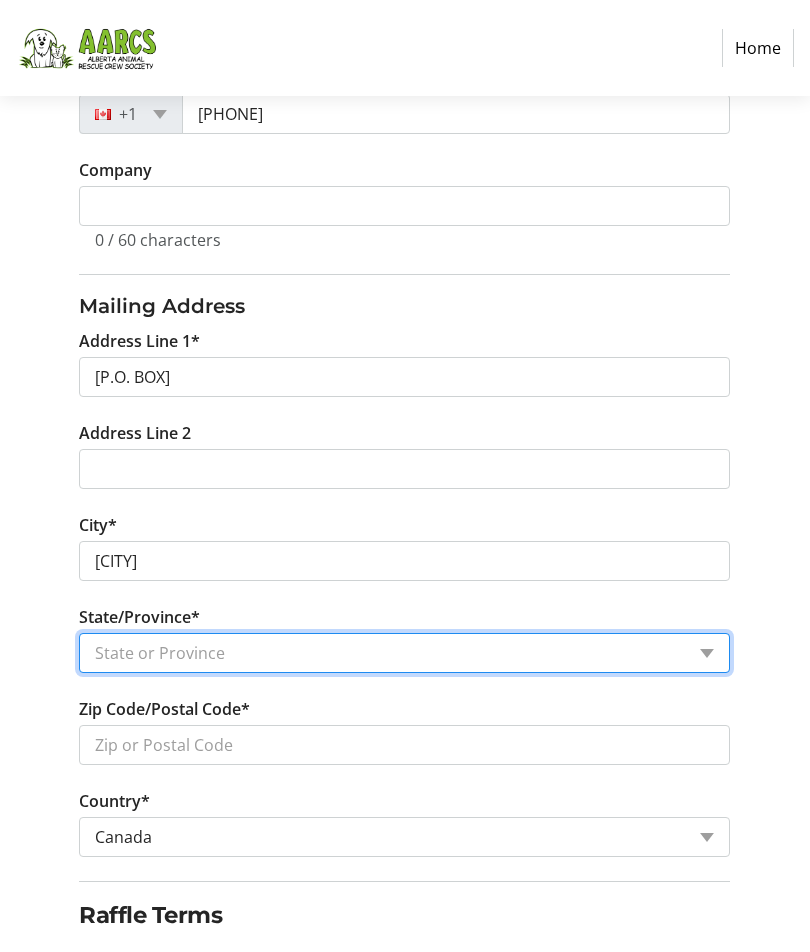 click on "State or Province  State or Province   Alberta   British Columbia   Manitoba   New Brunswick   Newfoundland and Labrador   Nova Scotia   Ontario   Prince Edward Island   Quebec   Saskatchewan   Northwest Territories   Nunavut   Yukon" at bounding box center [404, 653] 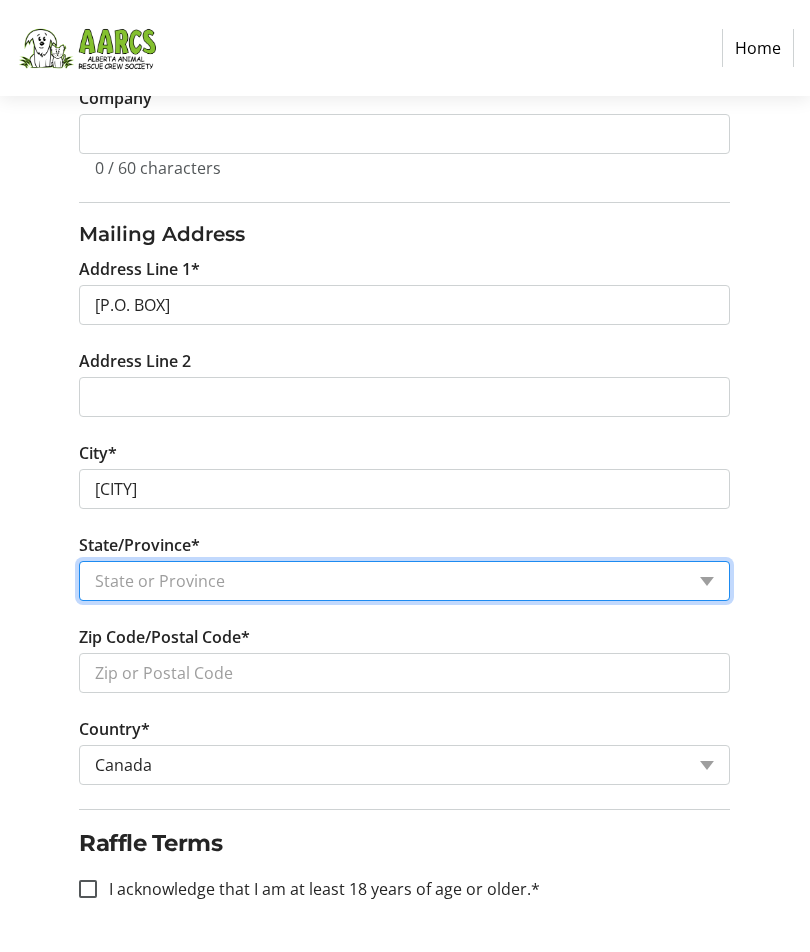select on "AB" 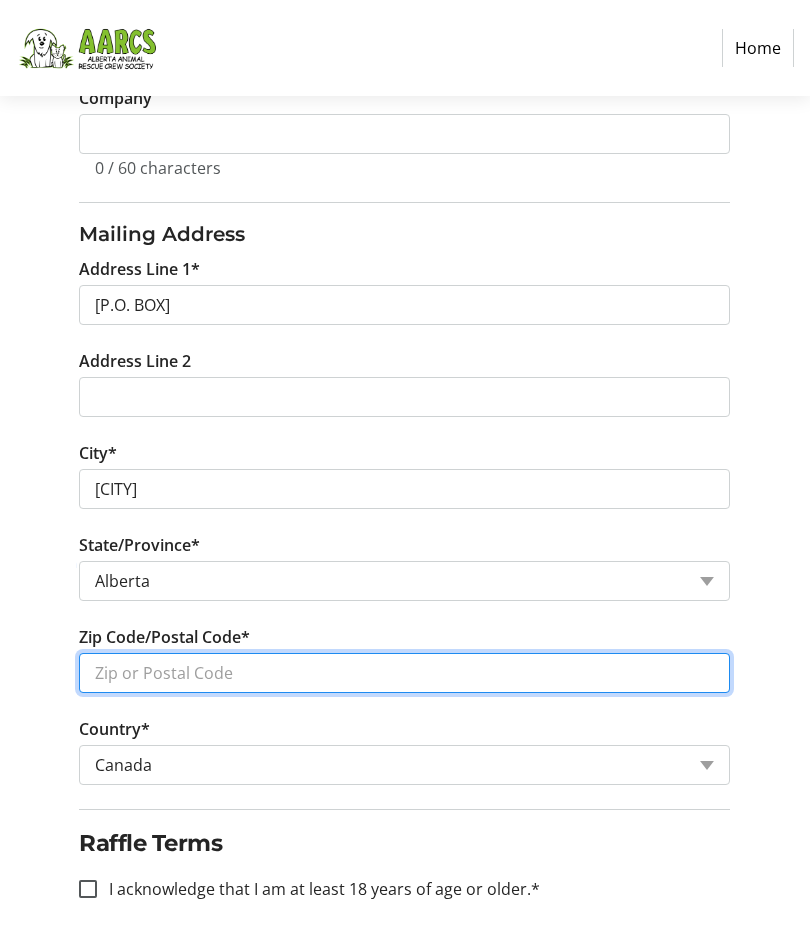 click on "Zip Code/Postal Code*" at bounding box center (404, 673) 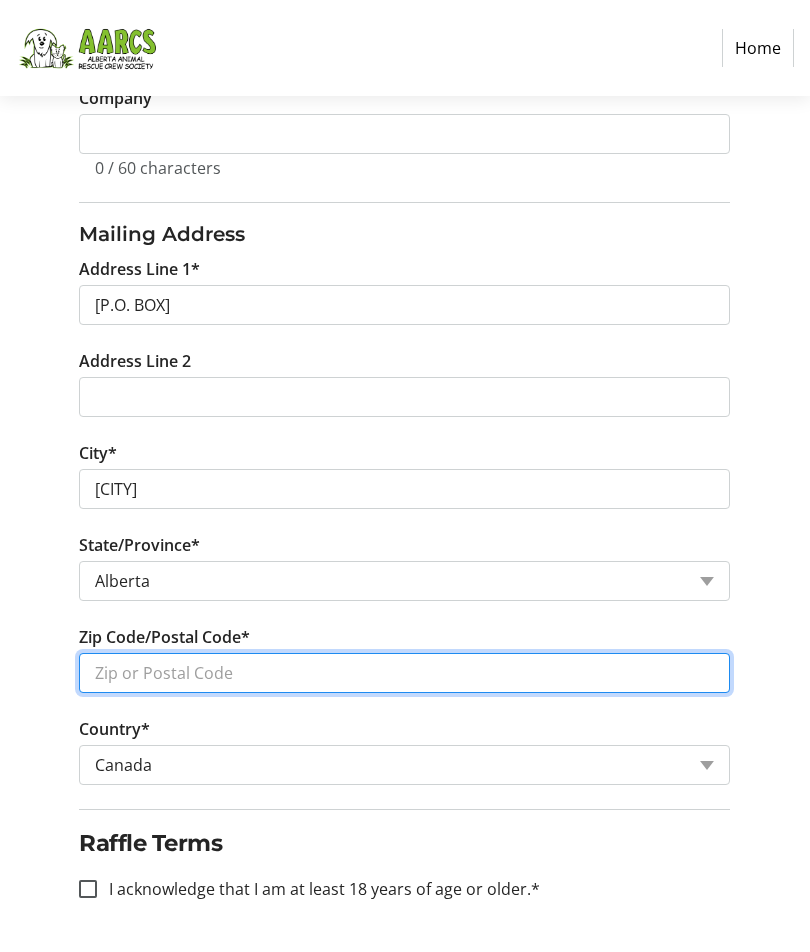 scroll, scrollTop: 759, scrollLeft: 0, axis: vertical 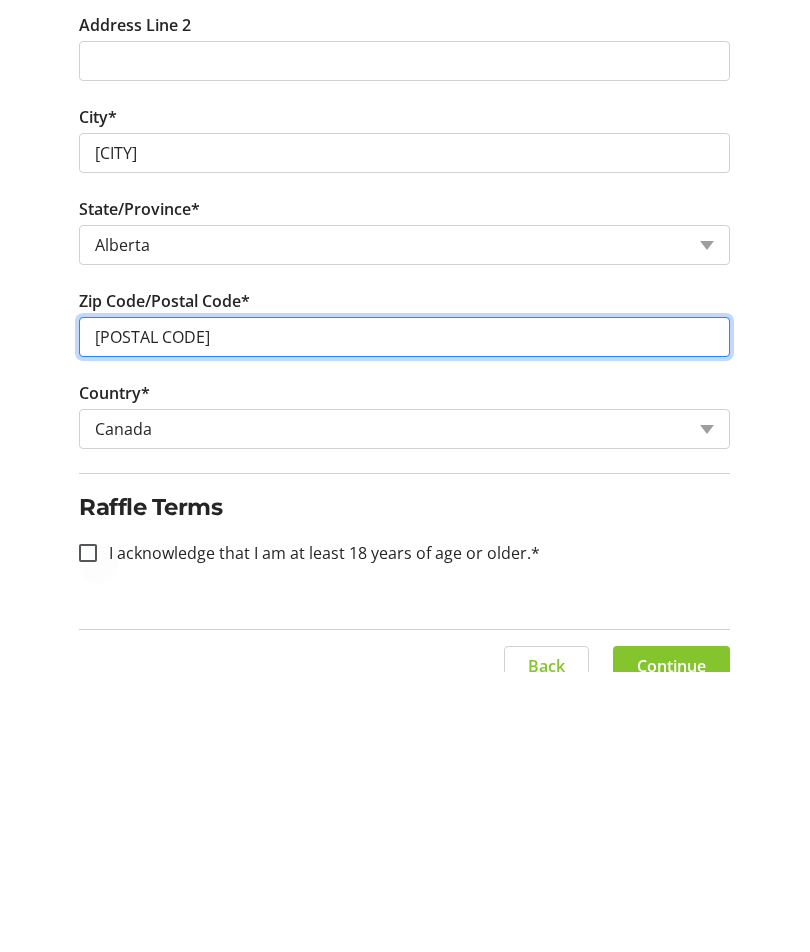 type on "[POSTAL CODE]" 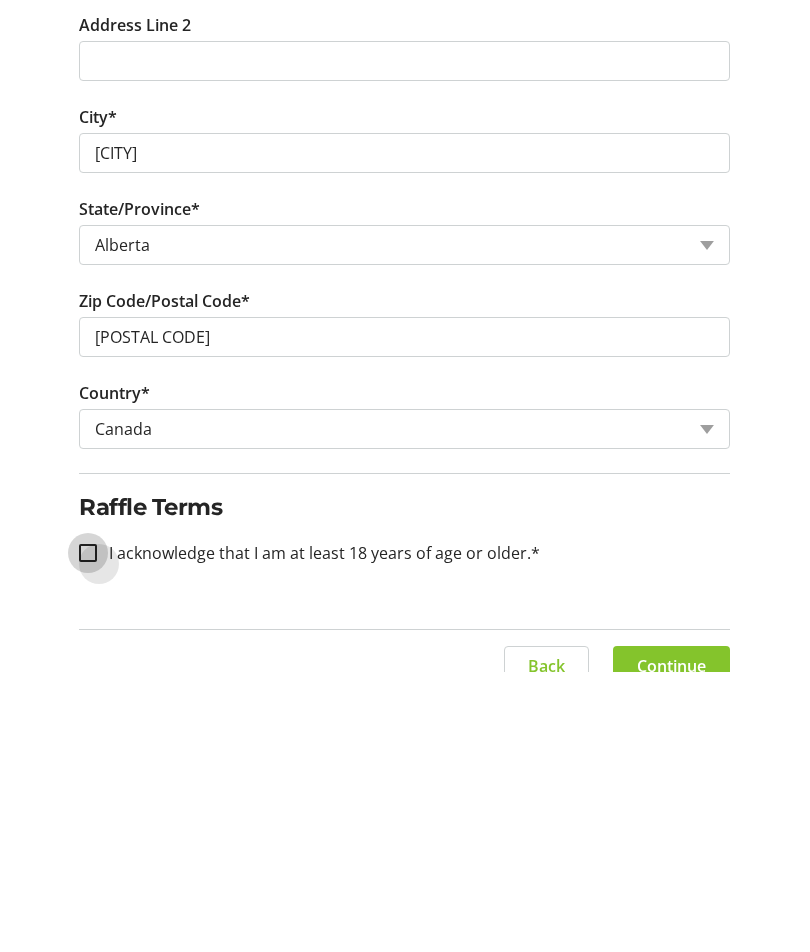 click on "I acknowledge that I am at least 18 years of age or older.*" at bounding box center (88, 833) 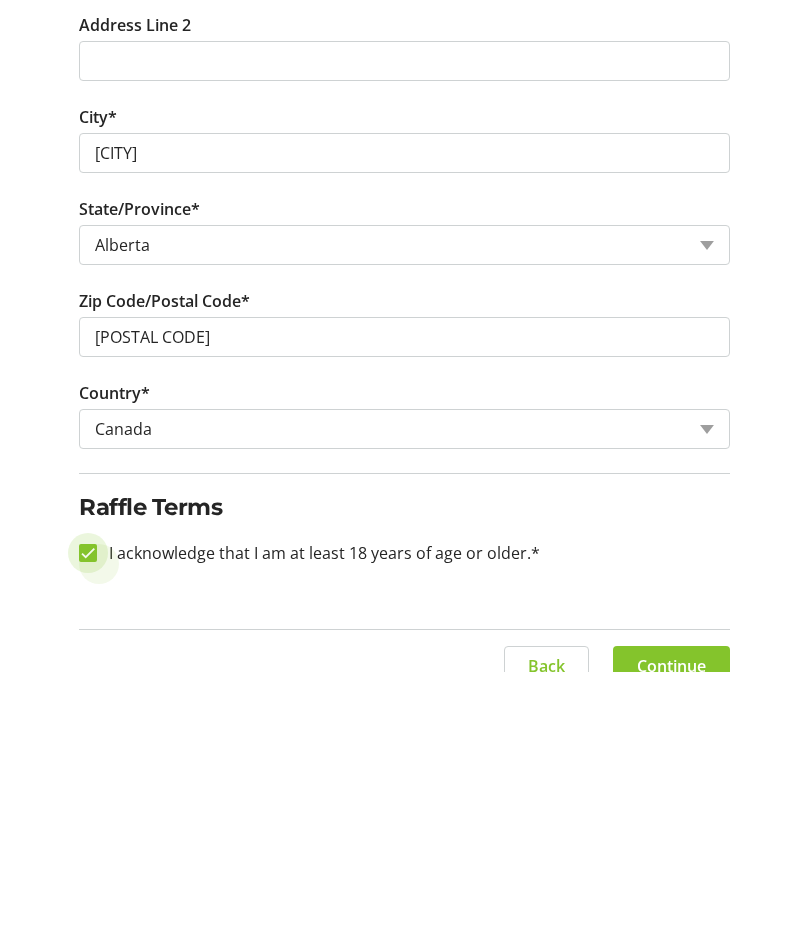 checkbox on "true" 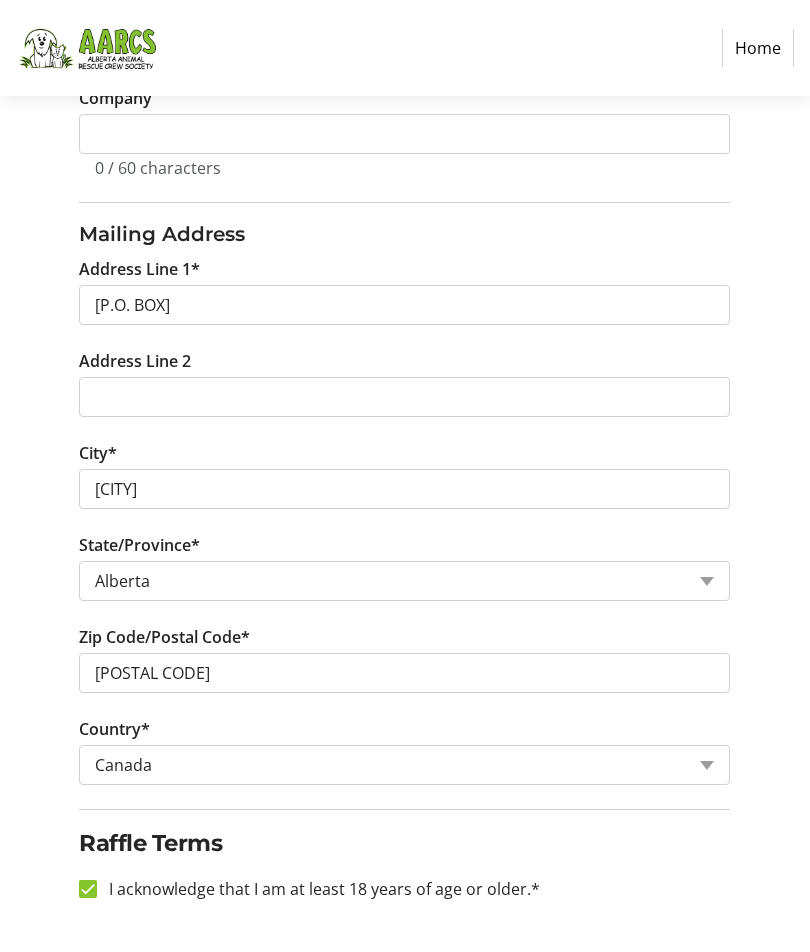 click on "Continue" 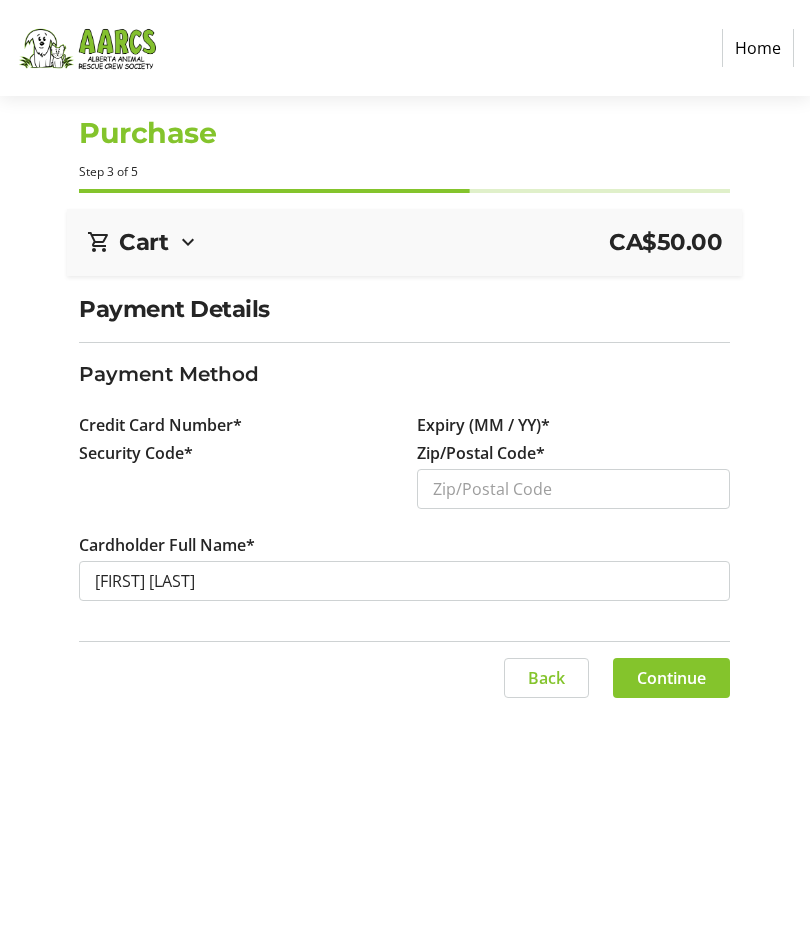 scroll, scrollTop: 84, scrollLeft: 0, axis: vertical 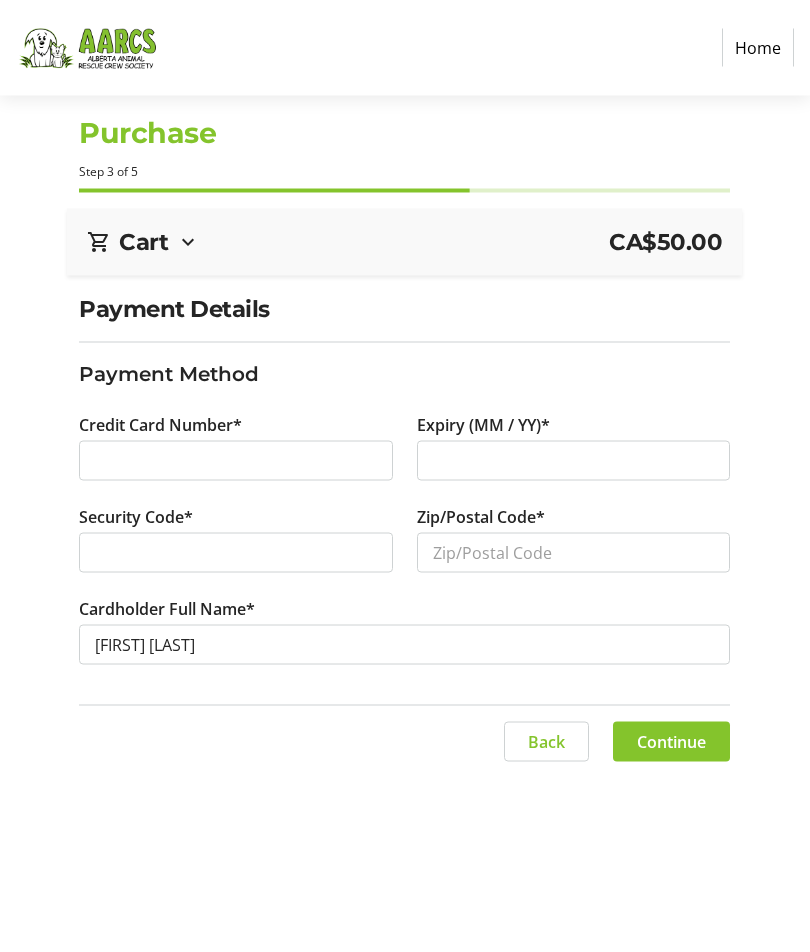 click at bounding box center (574, 461) 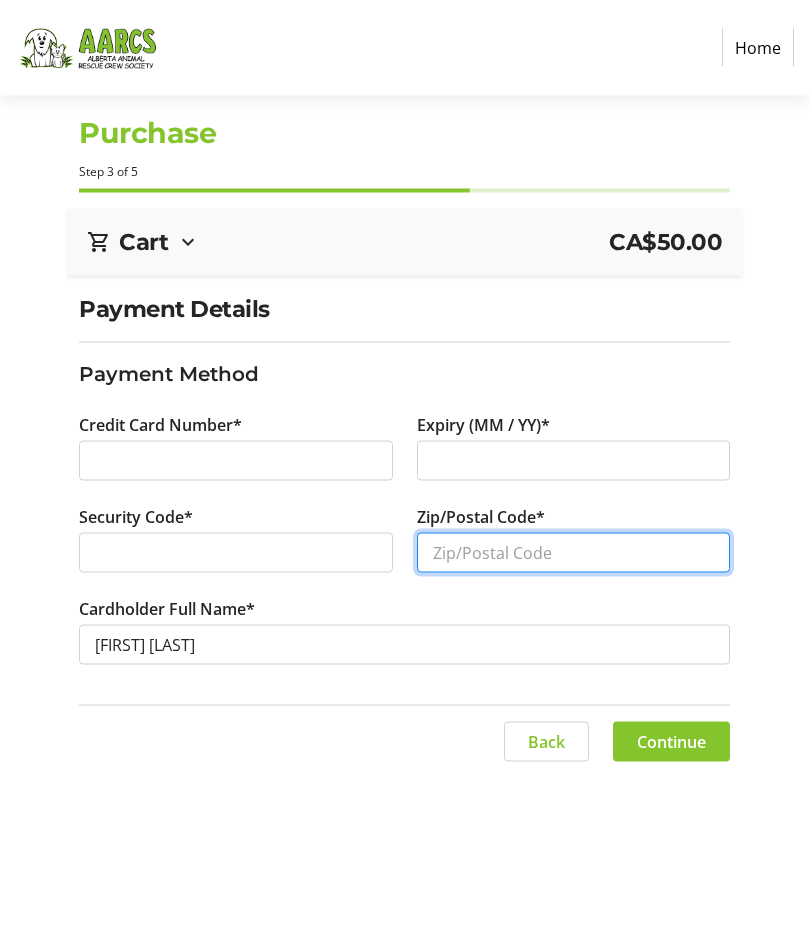 click on "Zip/Postal Code*" at bounding box center (574, 553) 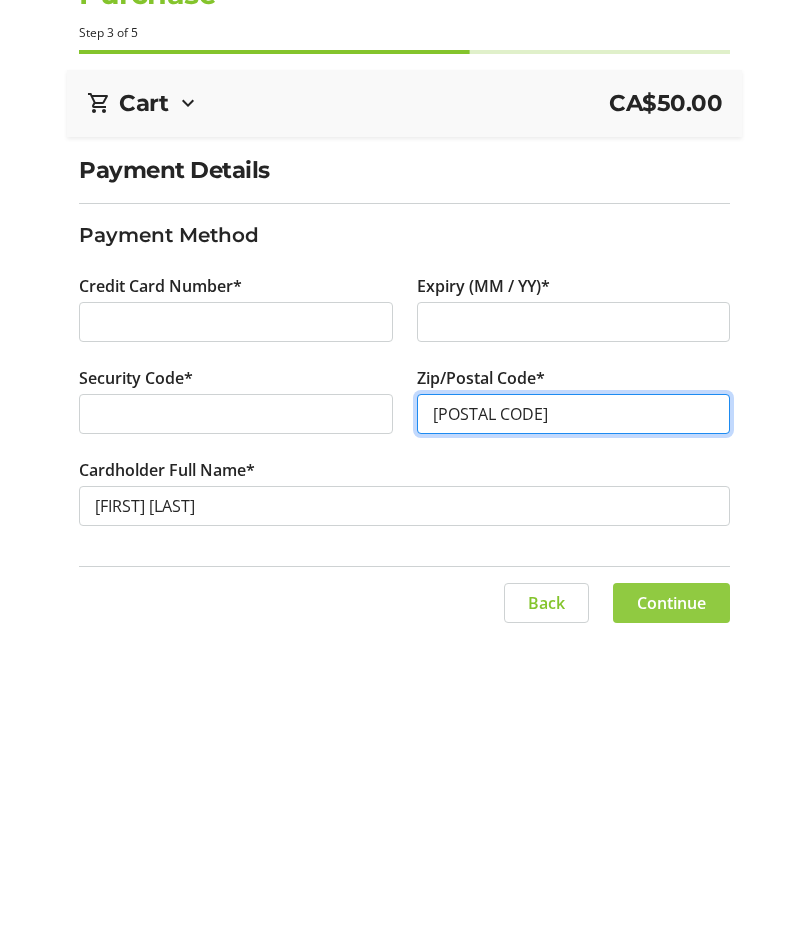 type on "[POSTAL CODE]" 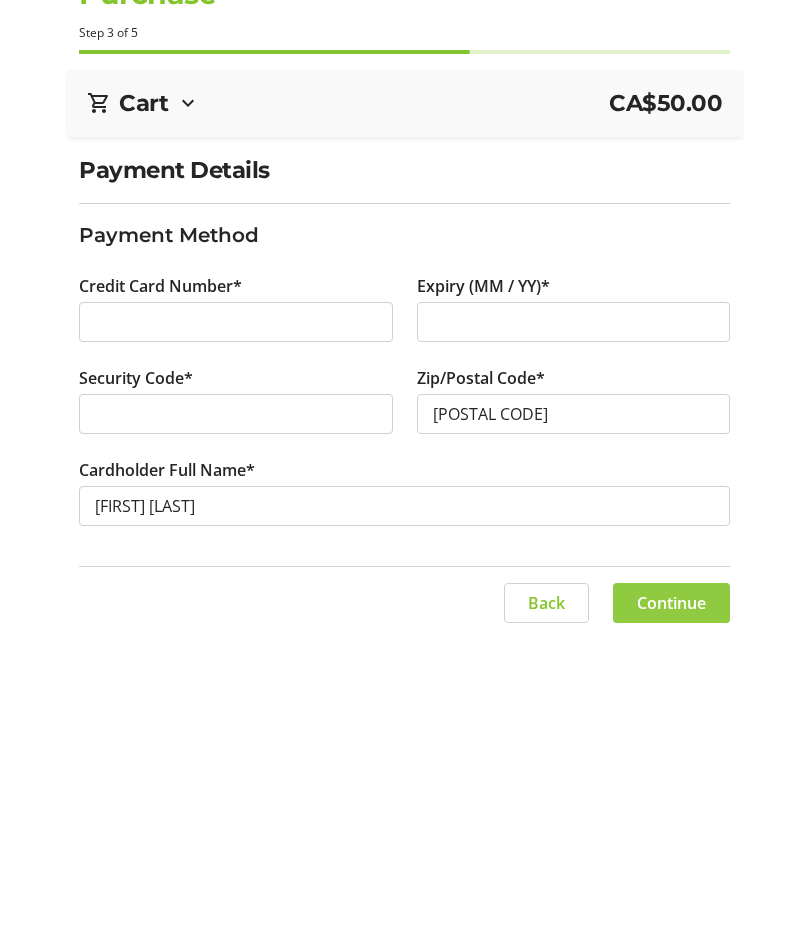 click on "Continue" 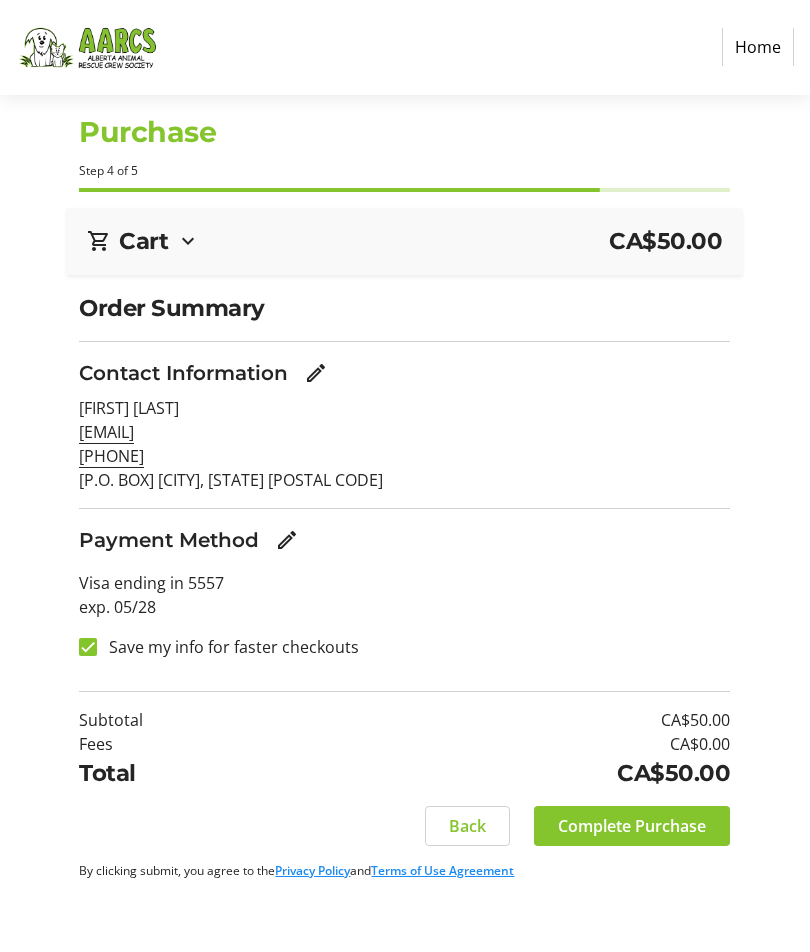 click on "Complete Purchase" 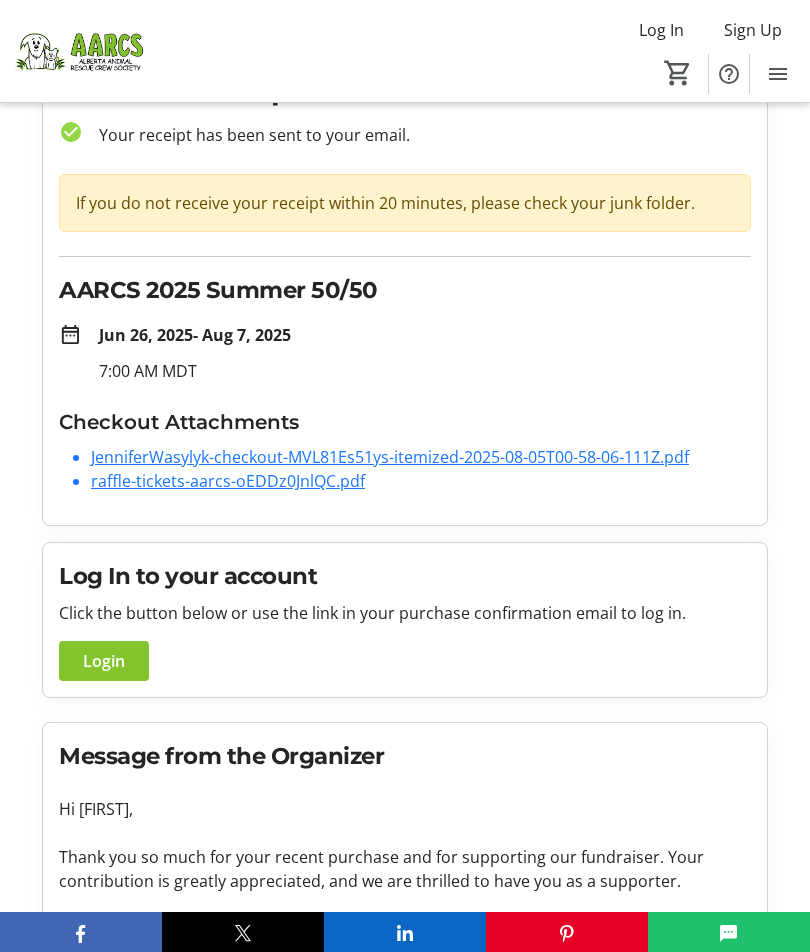 scroll, scrollTop: 70, scrollLeft: 0, axis: vertical 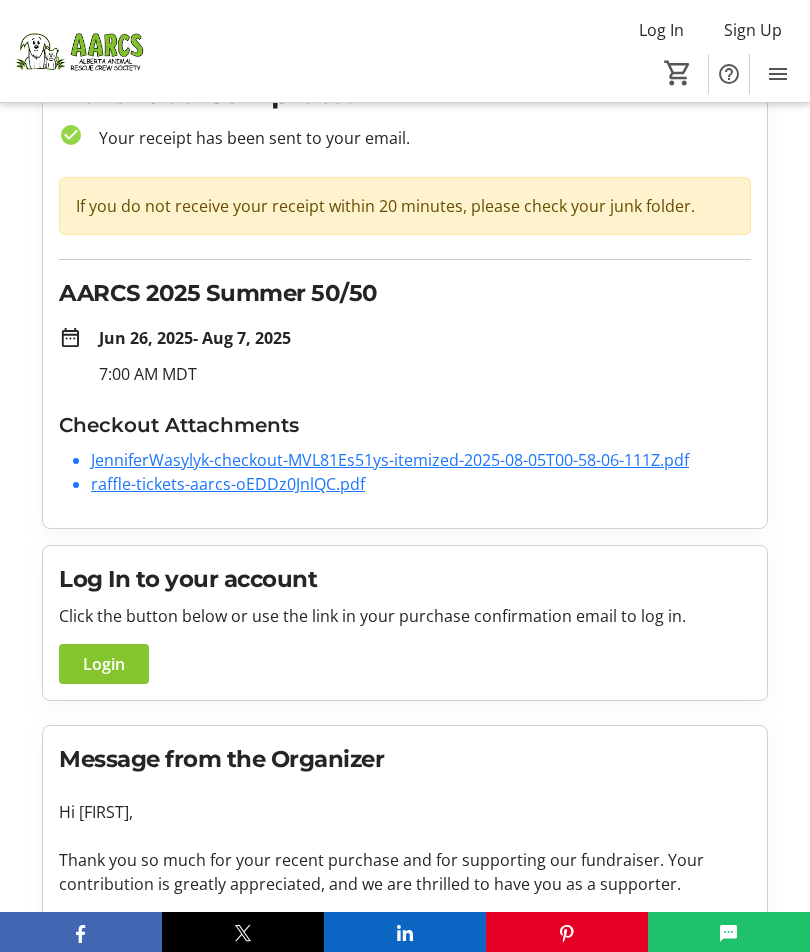 click on "JenniferWasylyk-checkout-MVL81Es51ys-itemized-2025-08-05T00-58-06-111Z.pdf" 